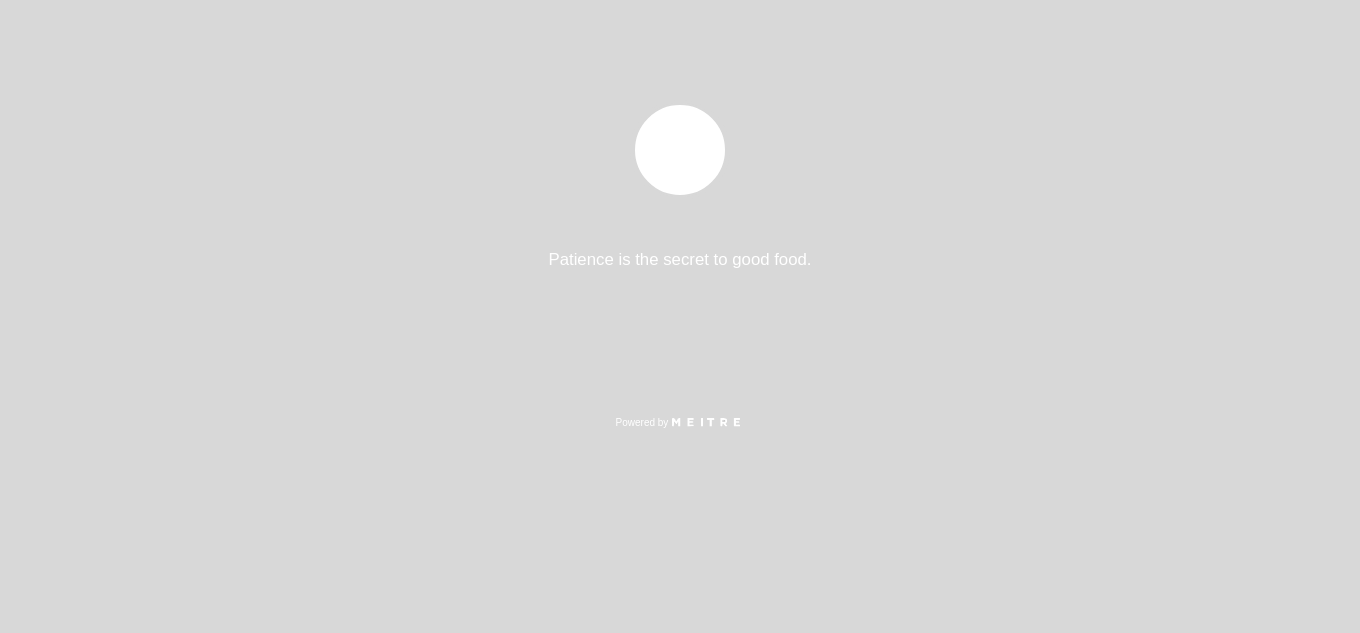 select on "es" 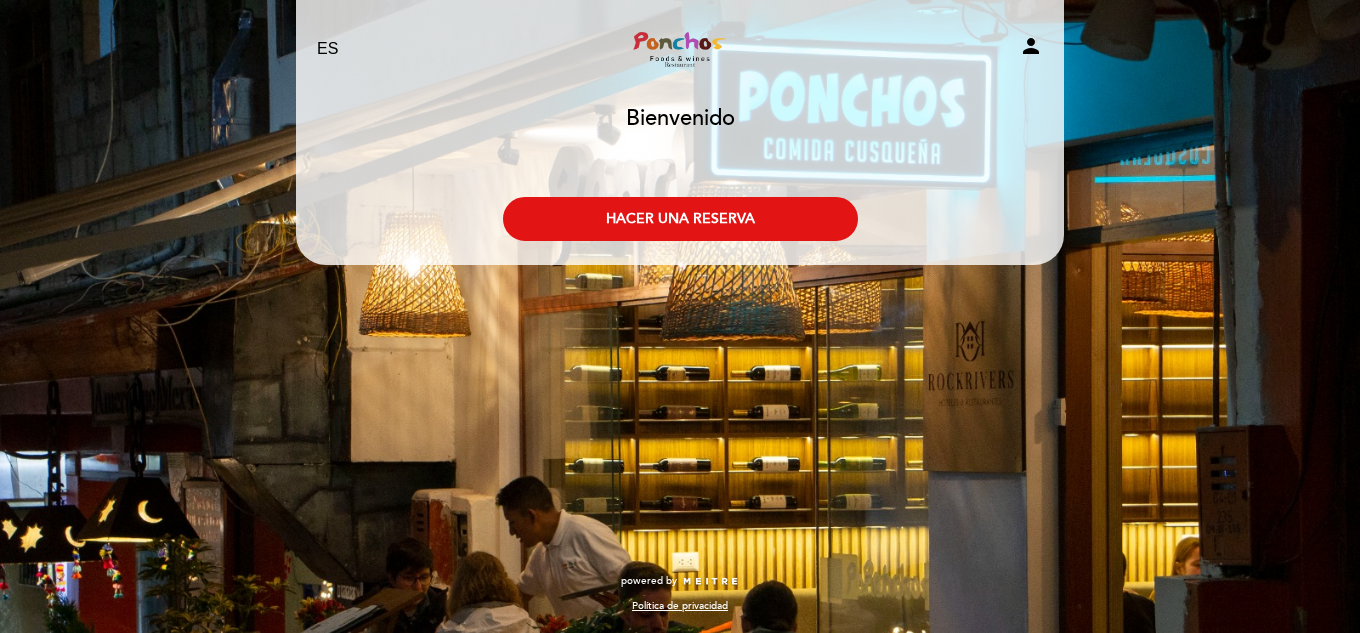 click on "Bienvenido
Bienvenido,
Cambiar usuario" at bounding box center [680, 123] 